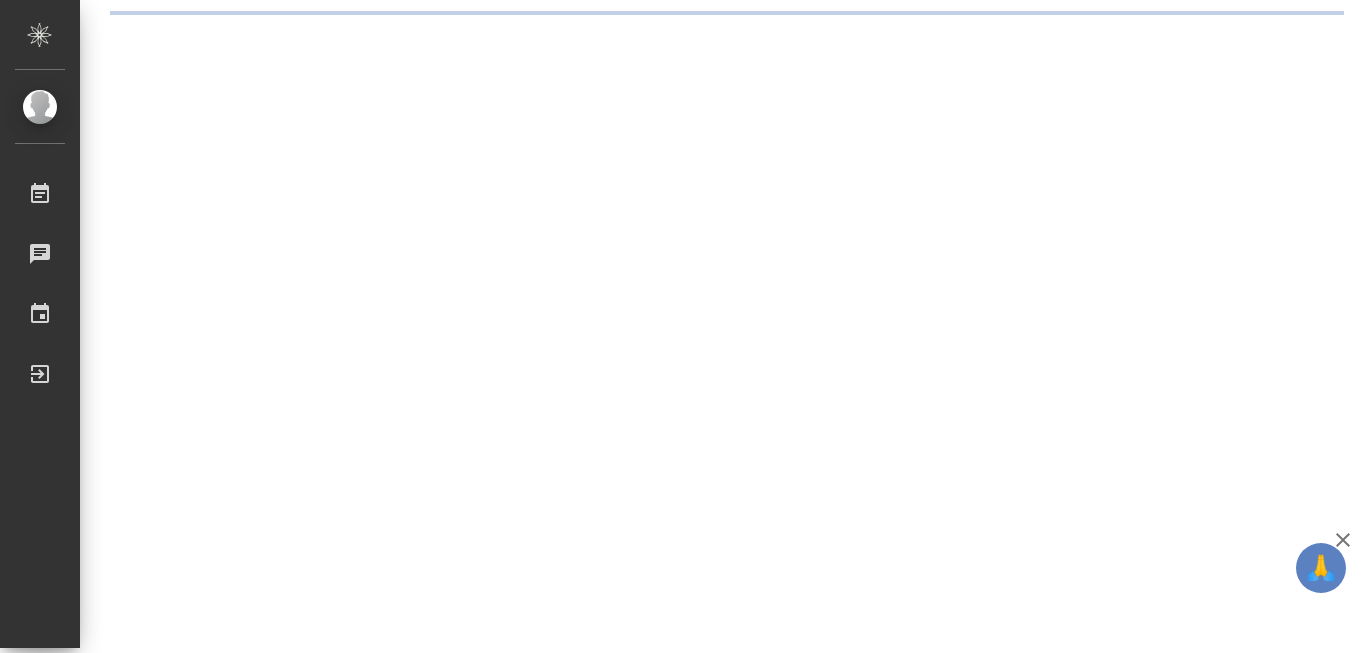 scroll, scrollTop: 0, scrollLeft: 0, axis: both 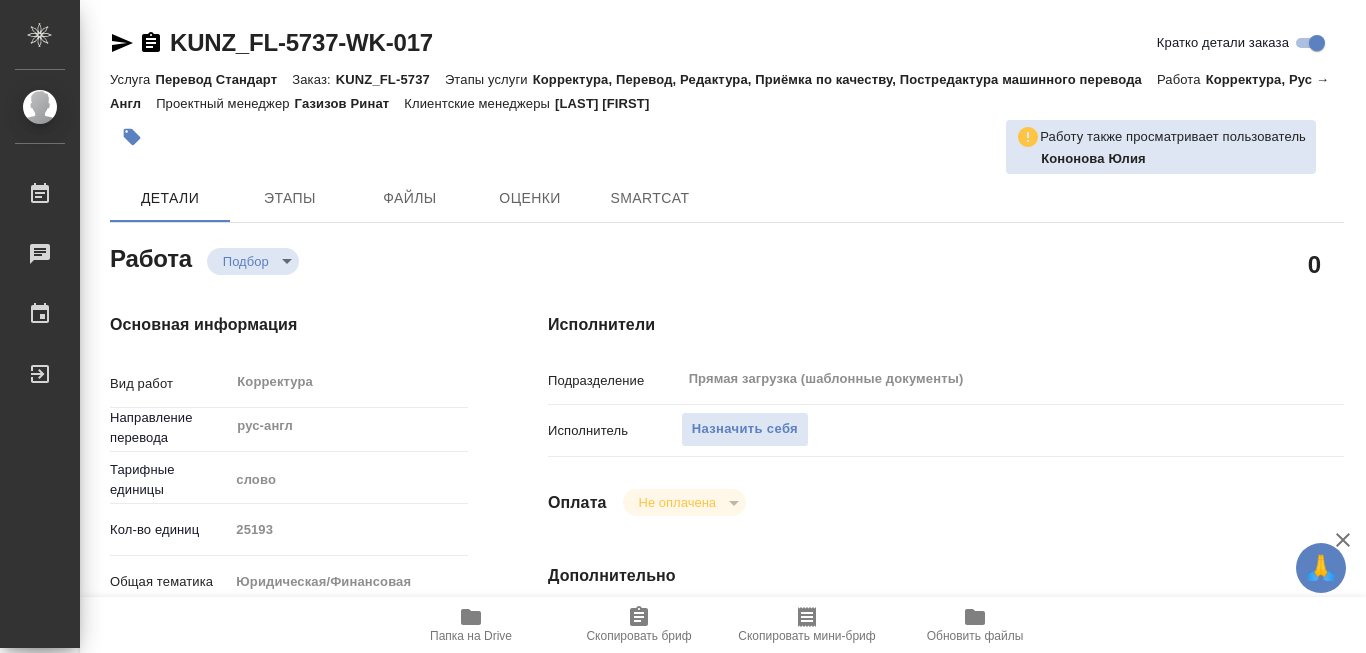 type on "x" 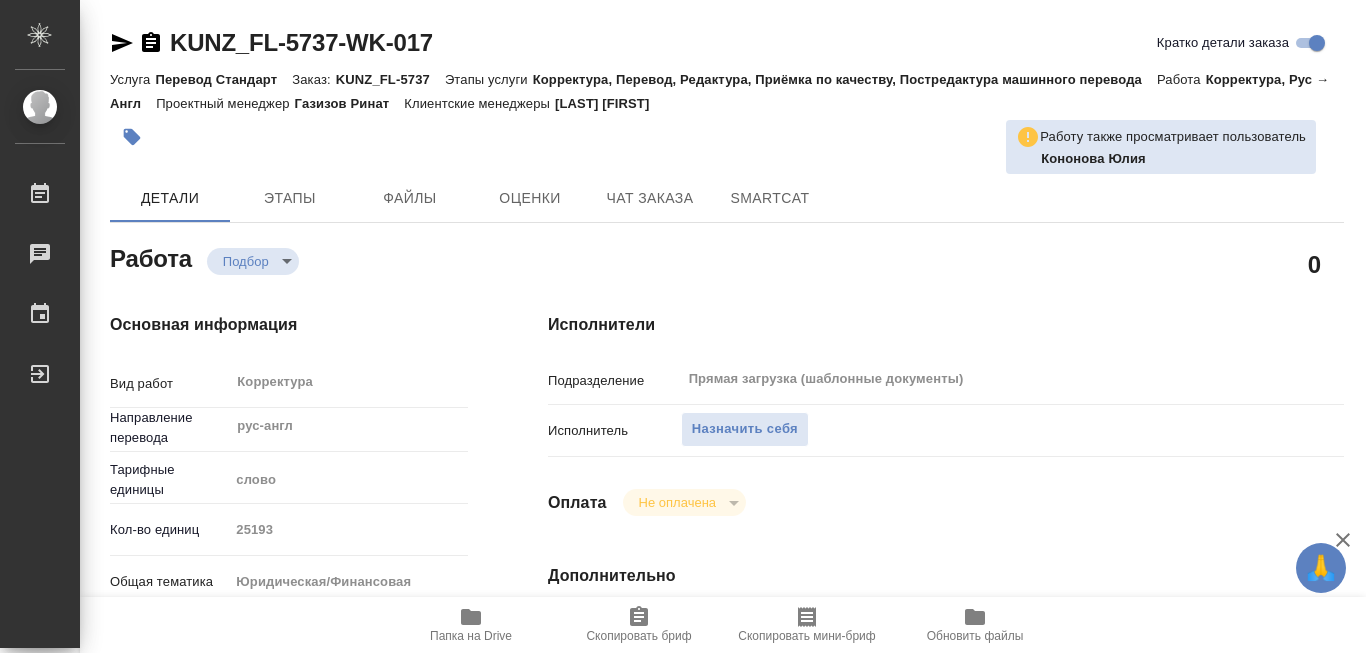 type on "x" 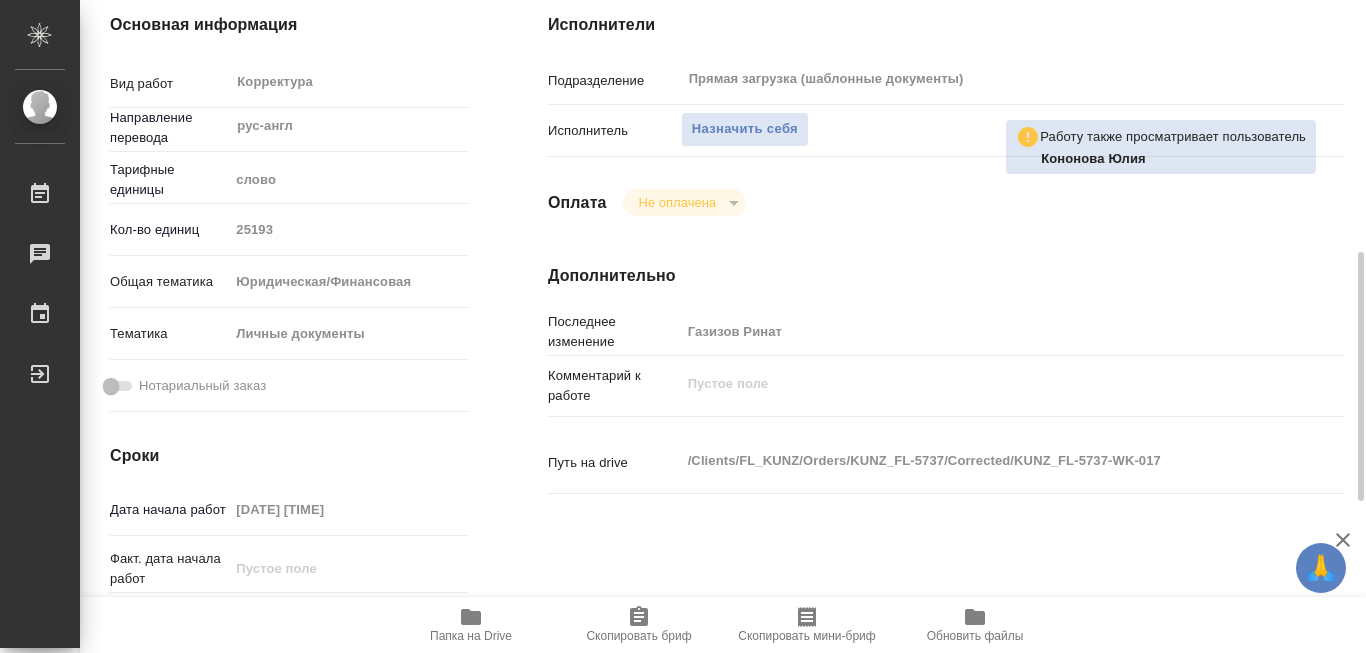 scroll, scrollTop: 400, scrollLeft: 0, axis: vertical 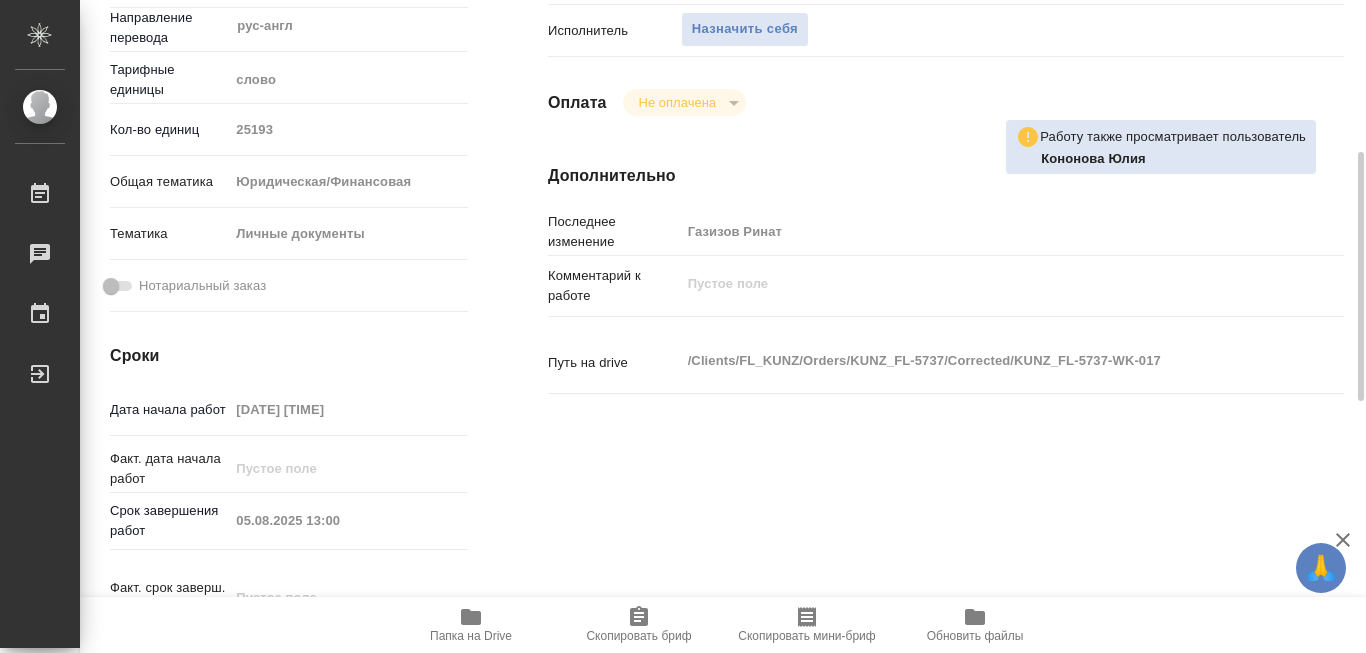type on "x" 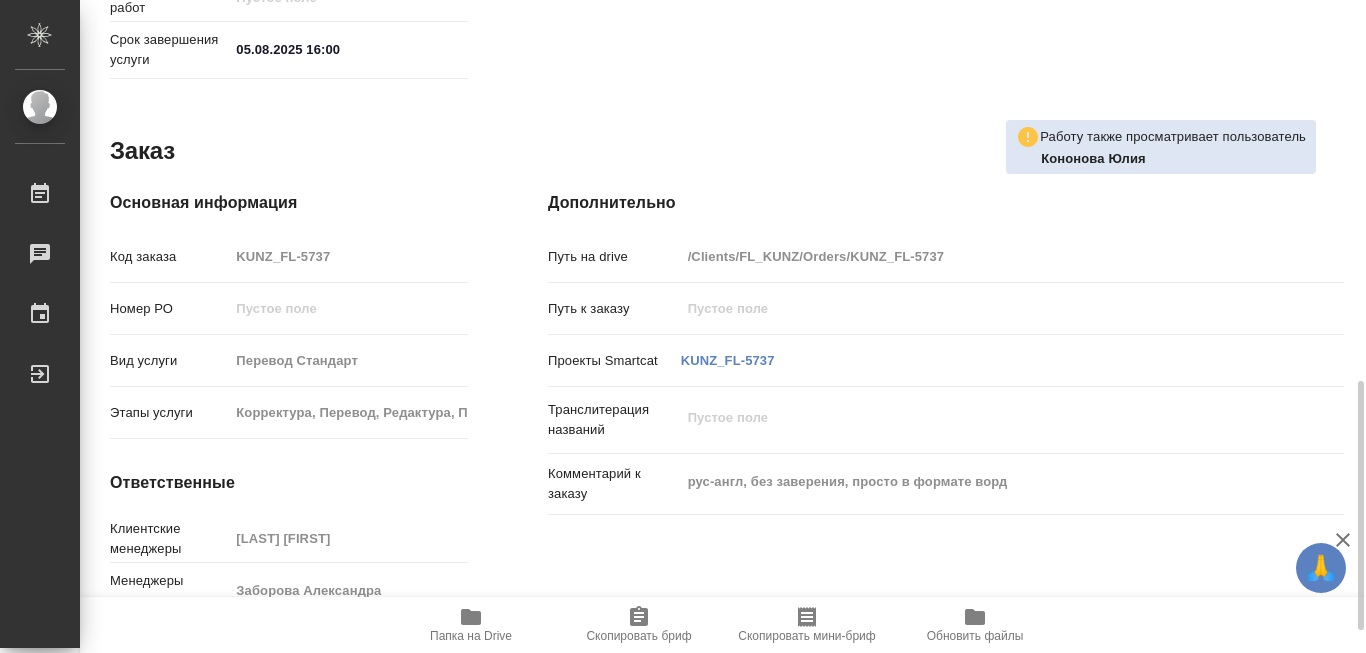scroll, scrollTop: 1058, scrollLeft: 0, axis: vertical 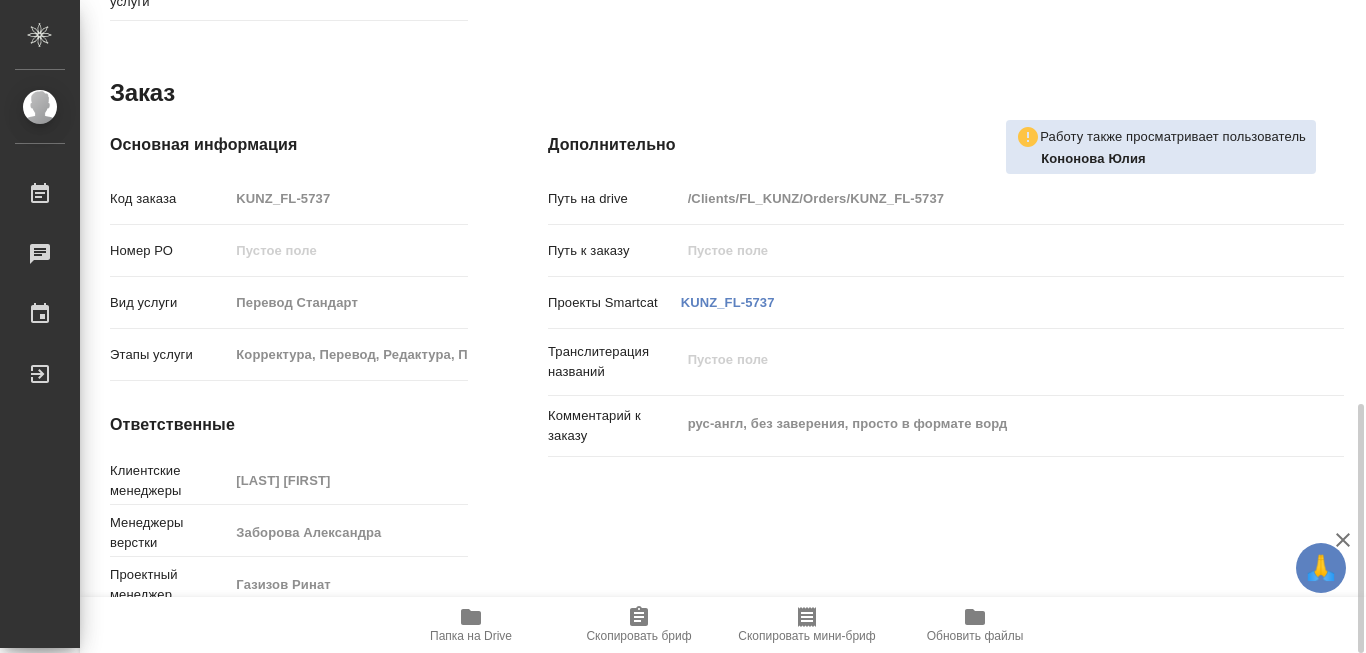 click 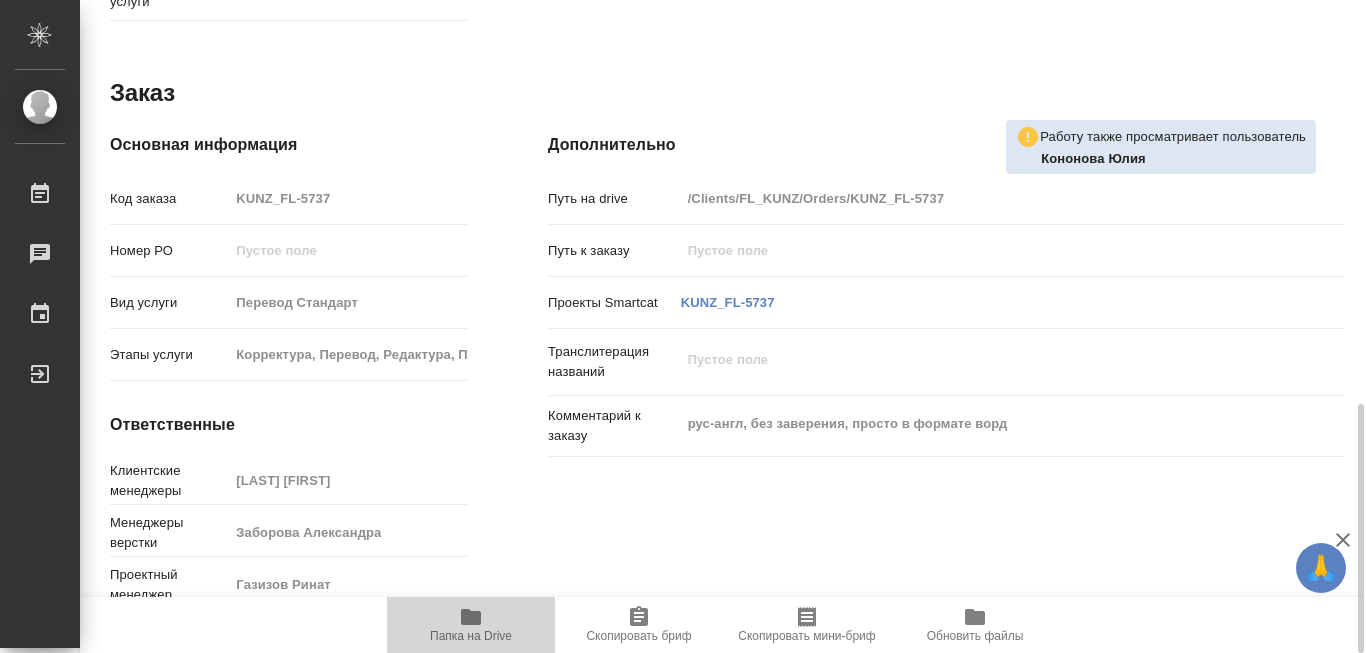 click 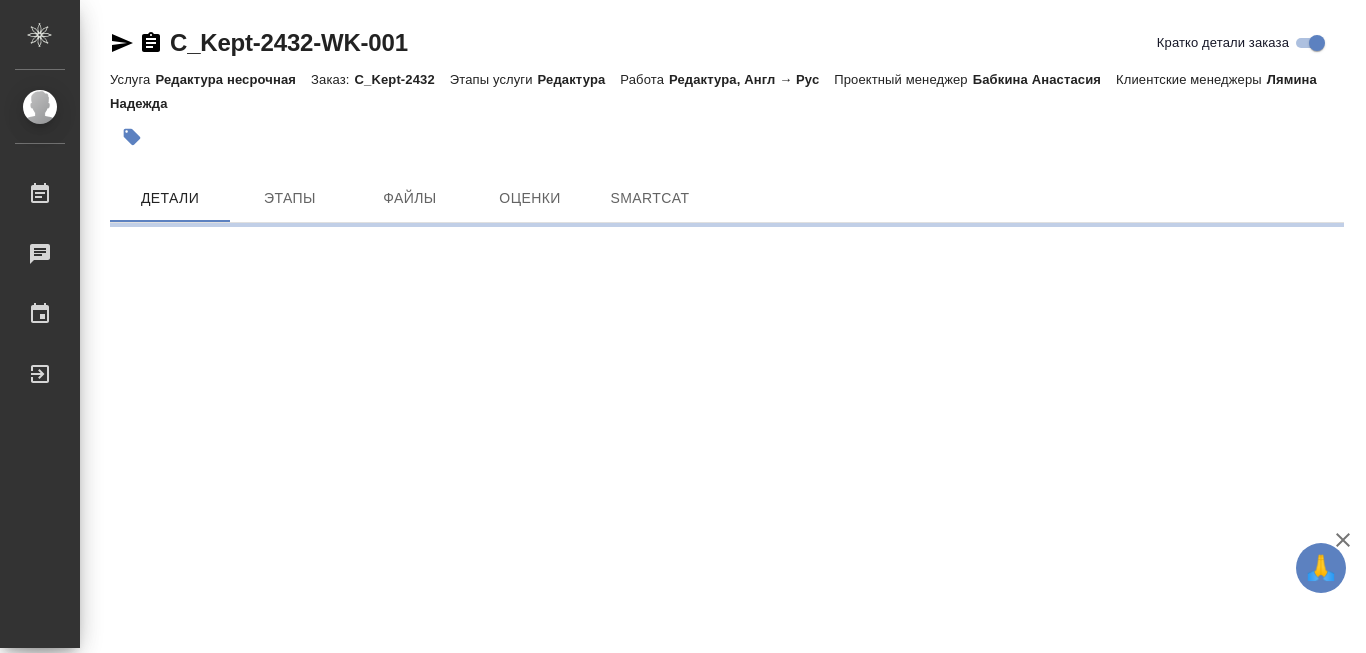 scroll, scrollTop: 0, scrollLeft: 0, axis: both 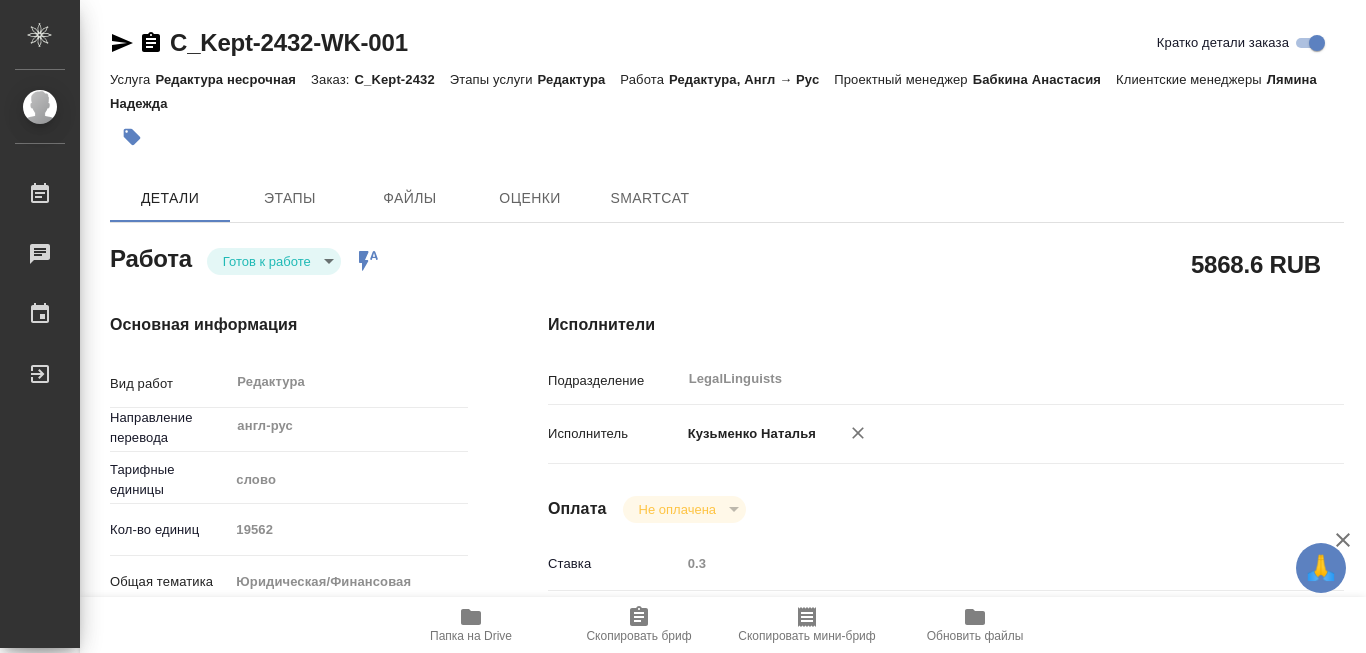 type on "x" 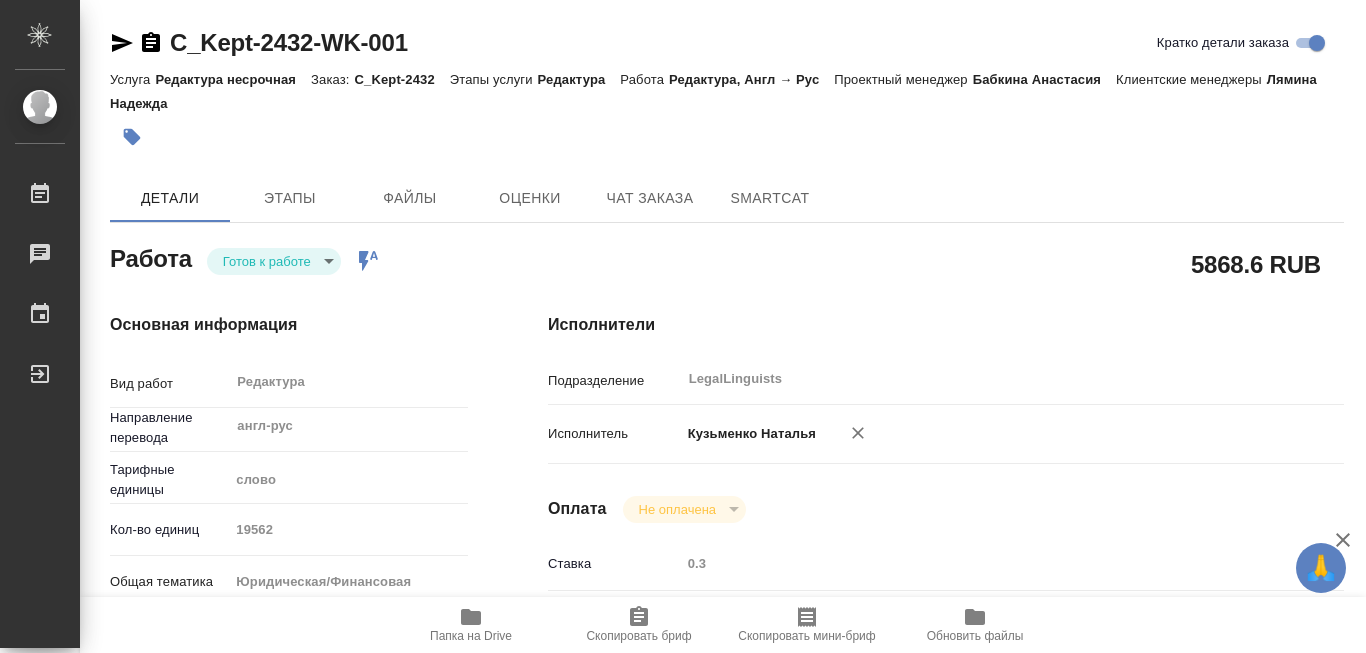 type on "x" 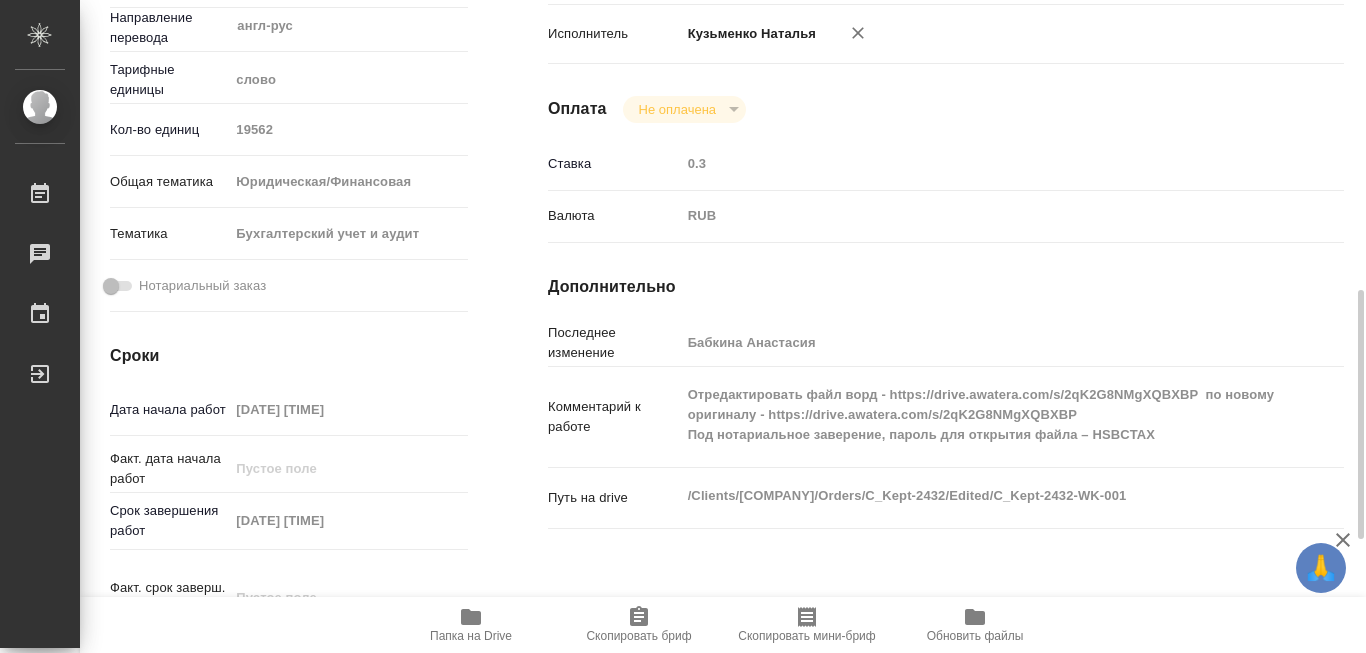 type on "x" 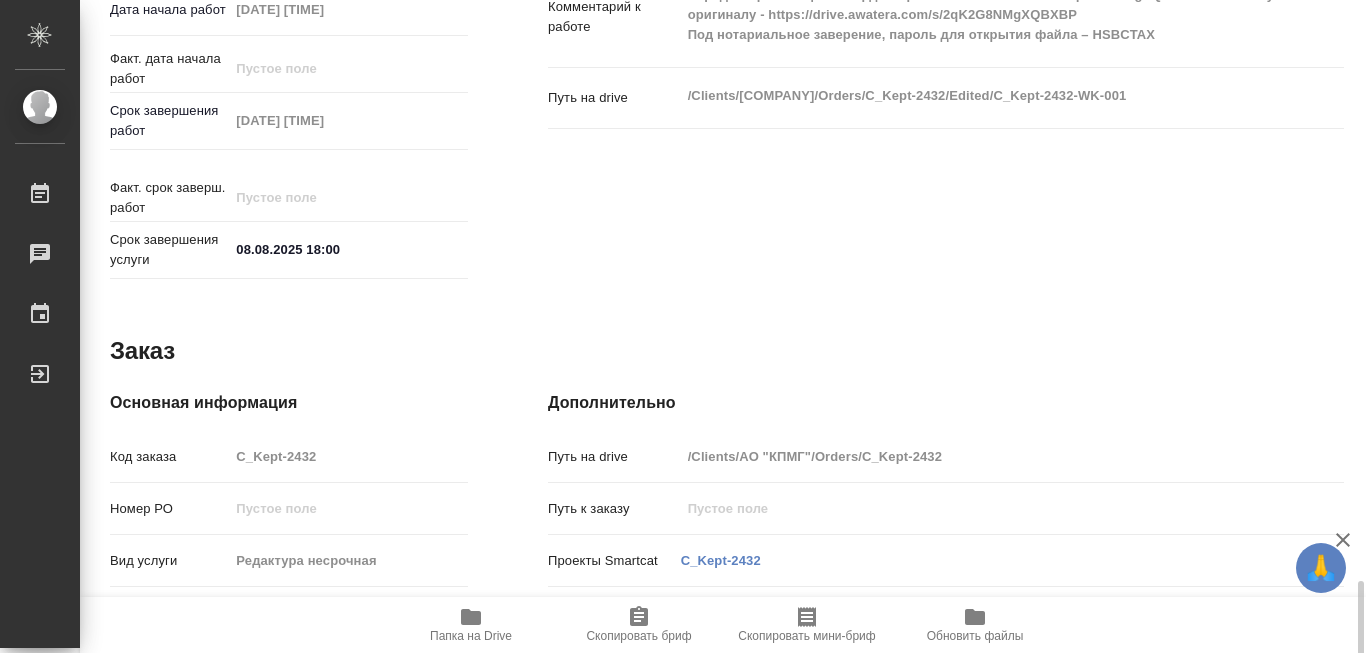 scroll, scrollTop: 1000, scrollLeft: 0, axis: vertical 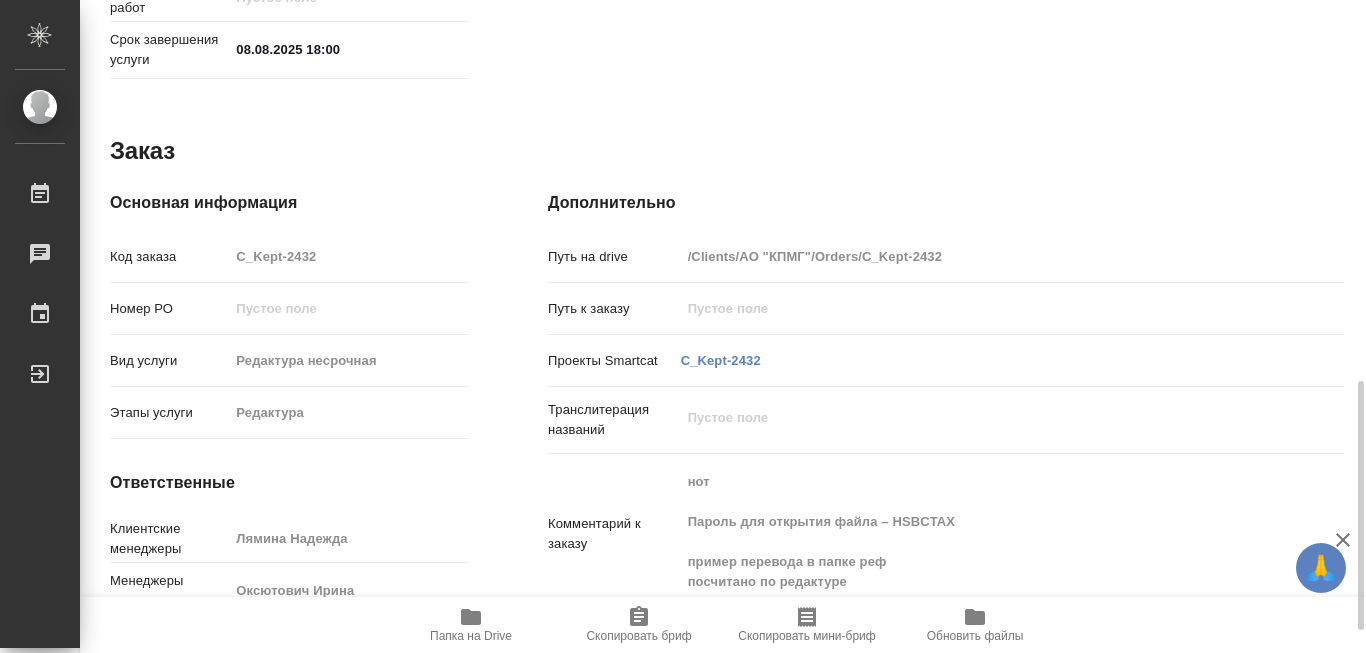 drag, startPoint x: 892, startPoint y: 511, endPoint x: 953, endPoint y: 513, distance: 61.03278 